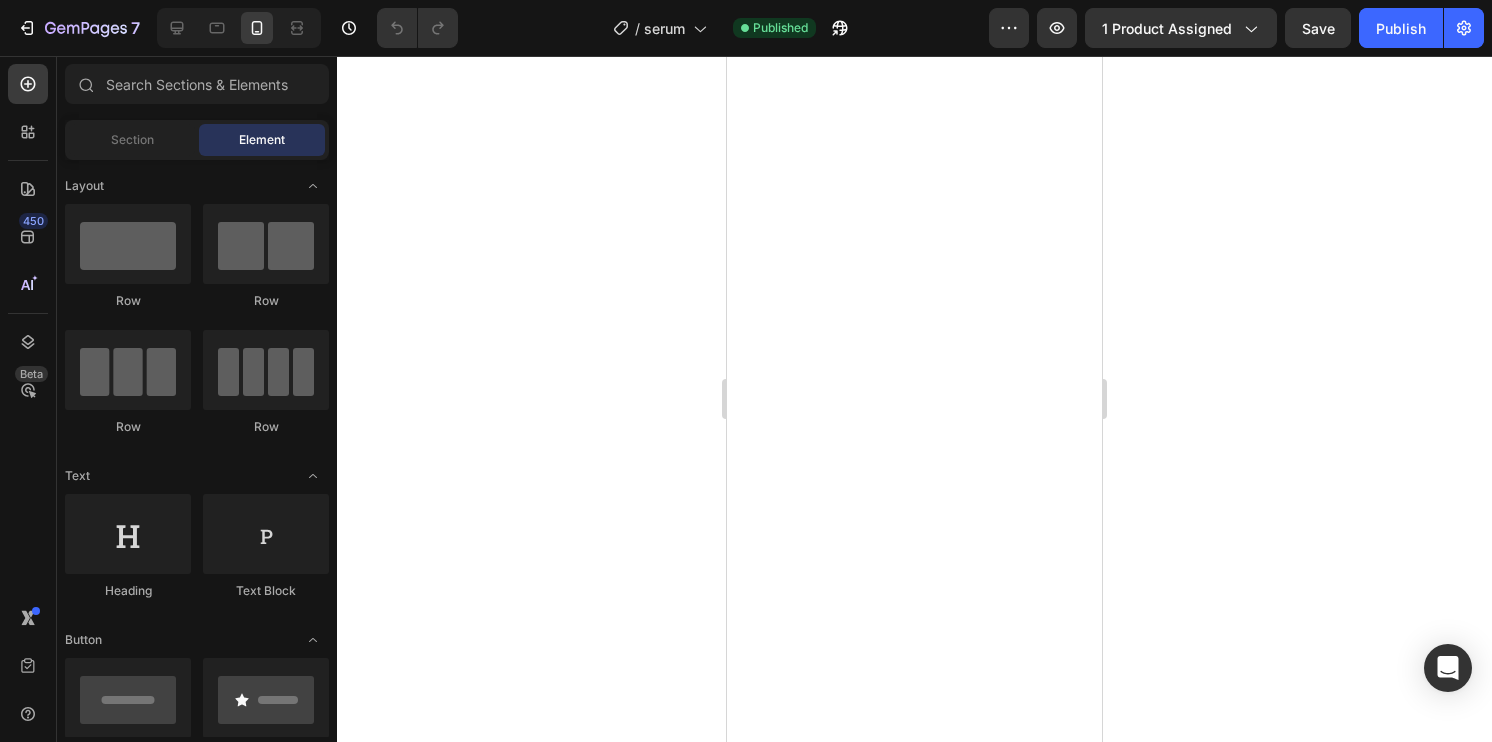 scroll, scrollTop: 0, scrollLeft: 0, axis: both 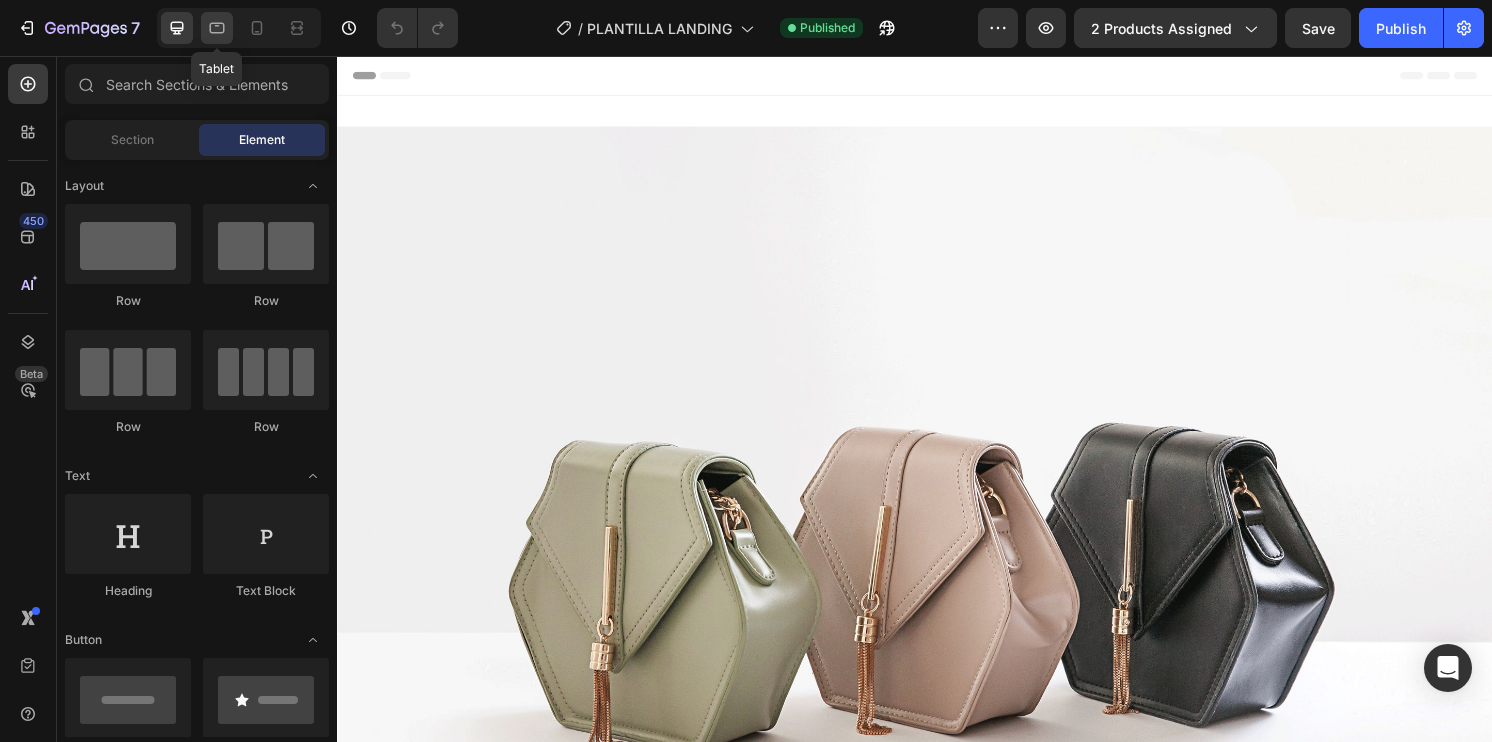 click 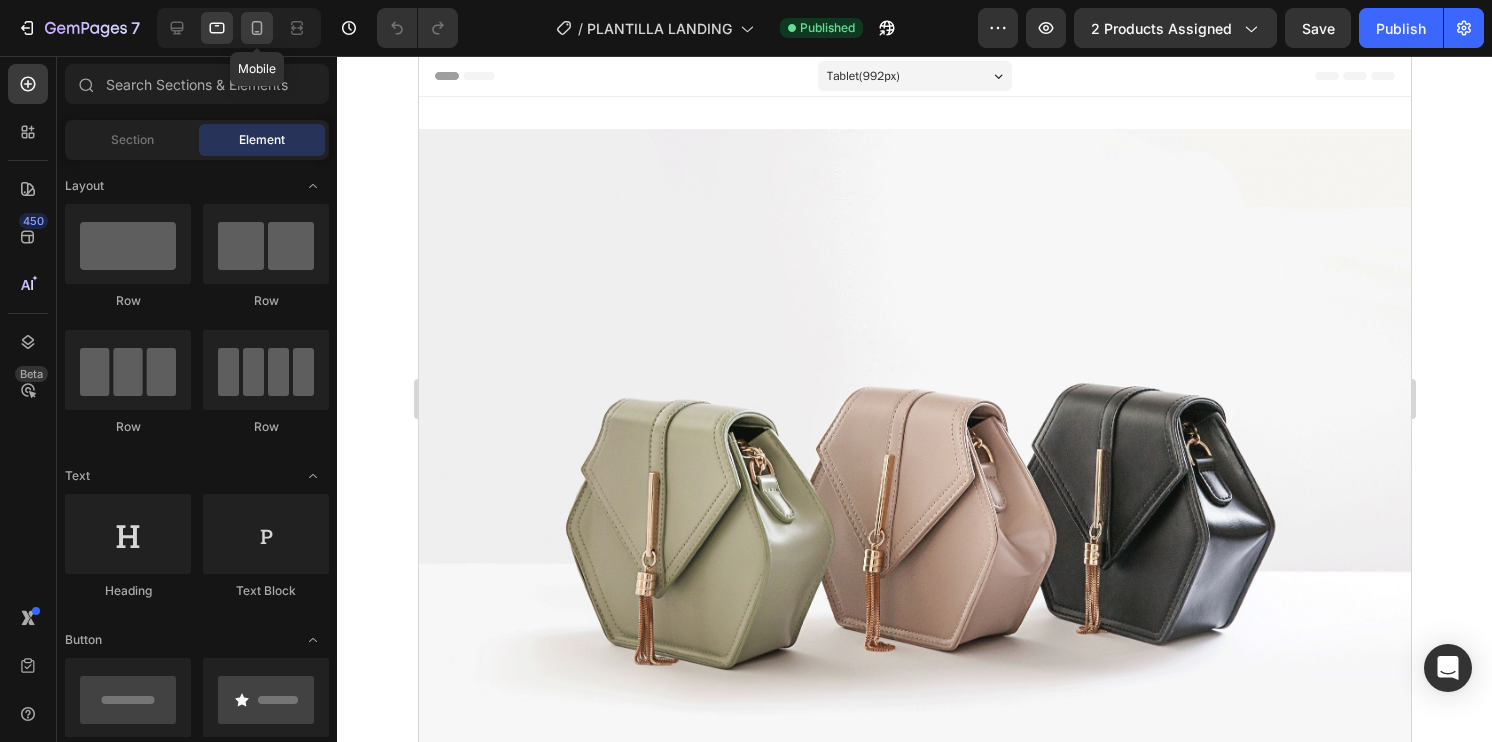 click 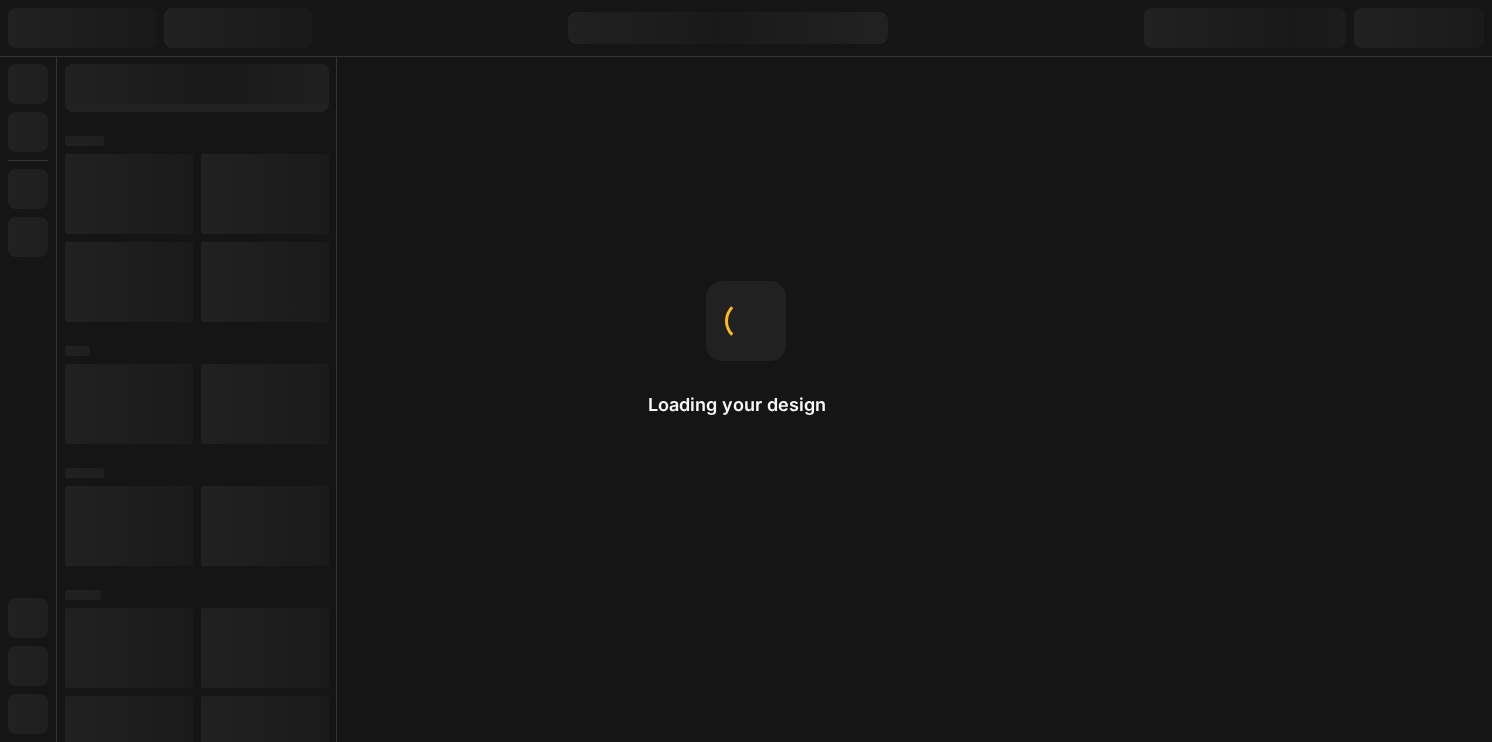 scroll, scrollTop: 0, scrollLeft: 0, axis: both 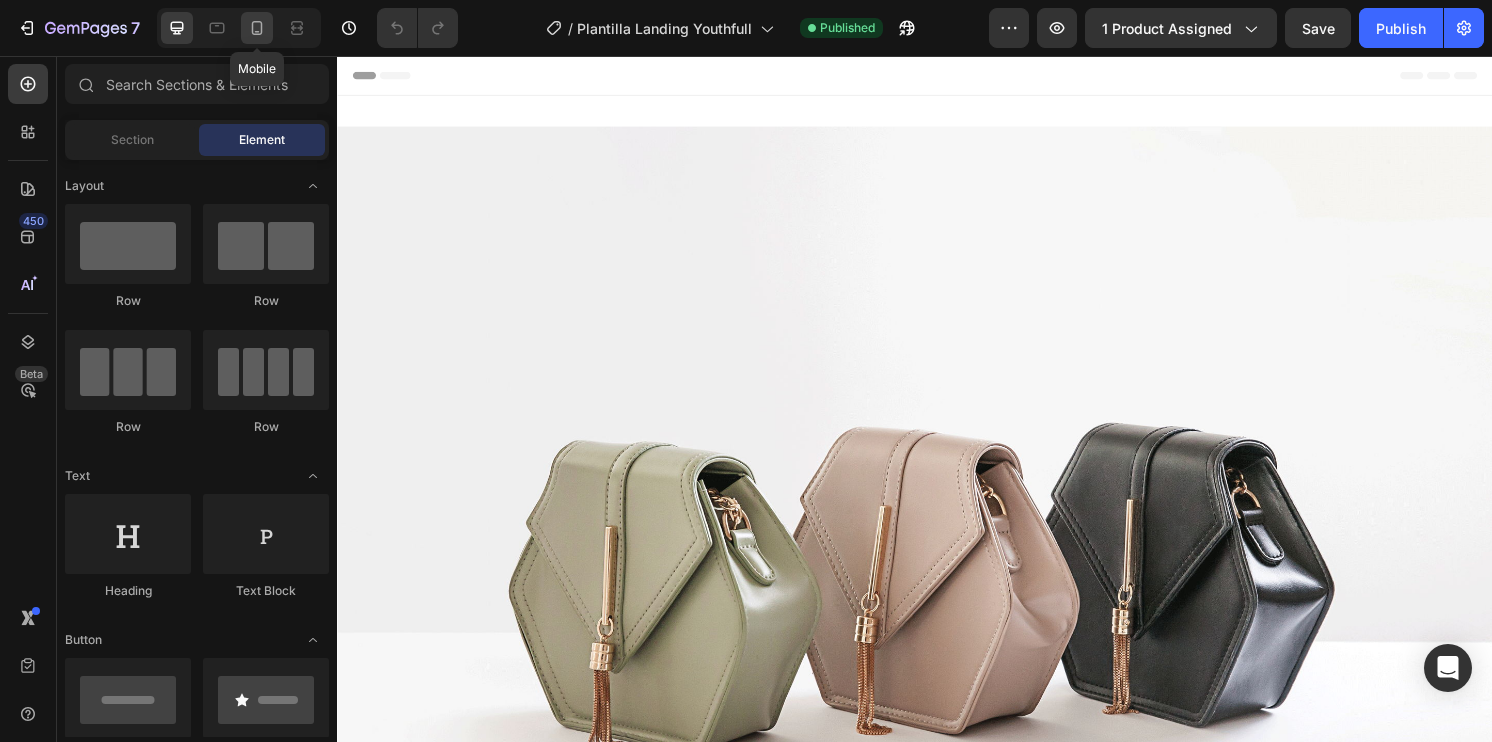 click 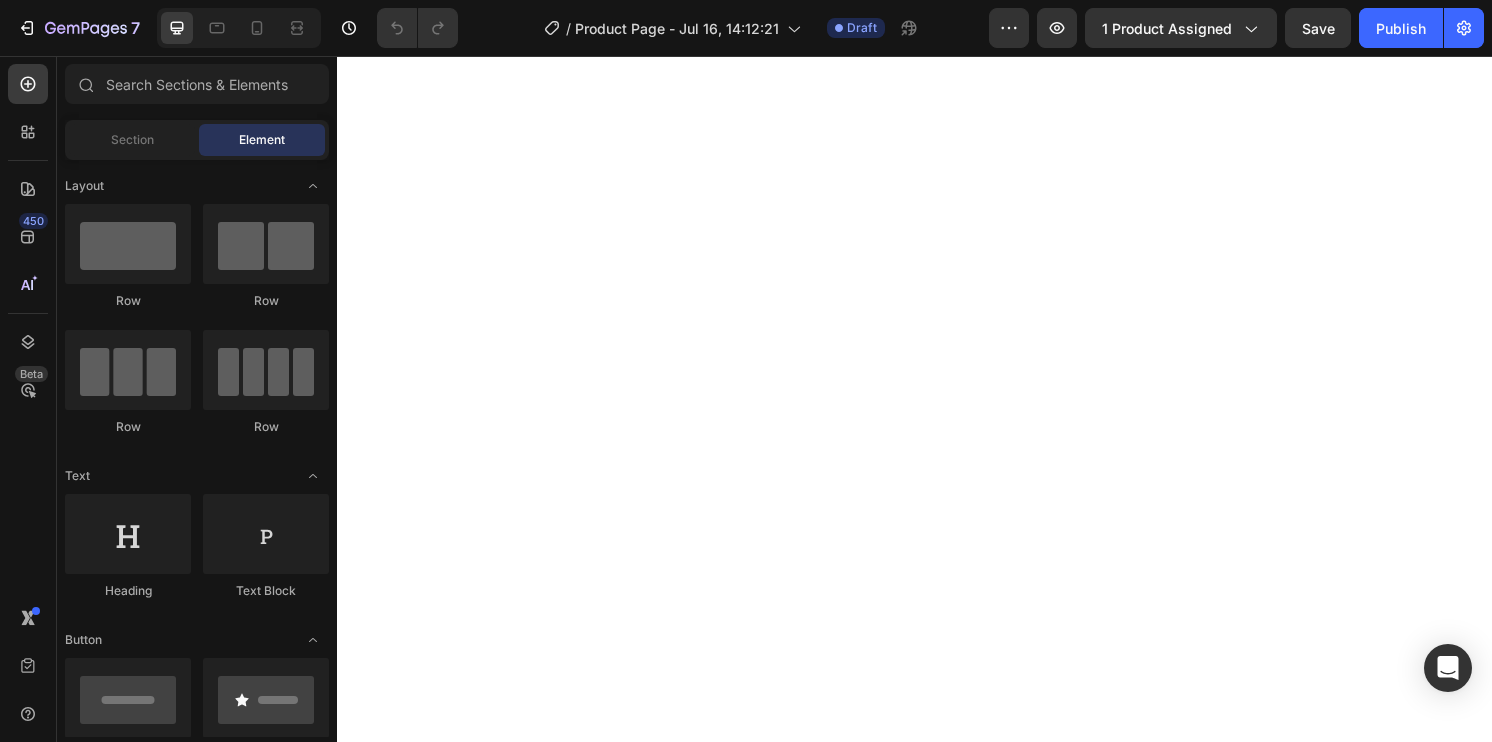 scroll, scrollTop: 0, scrollLeft: 0, axis: both 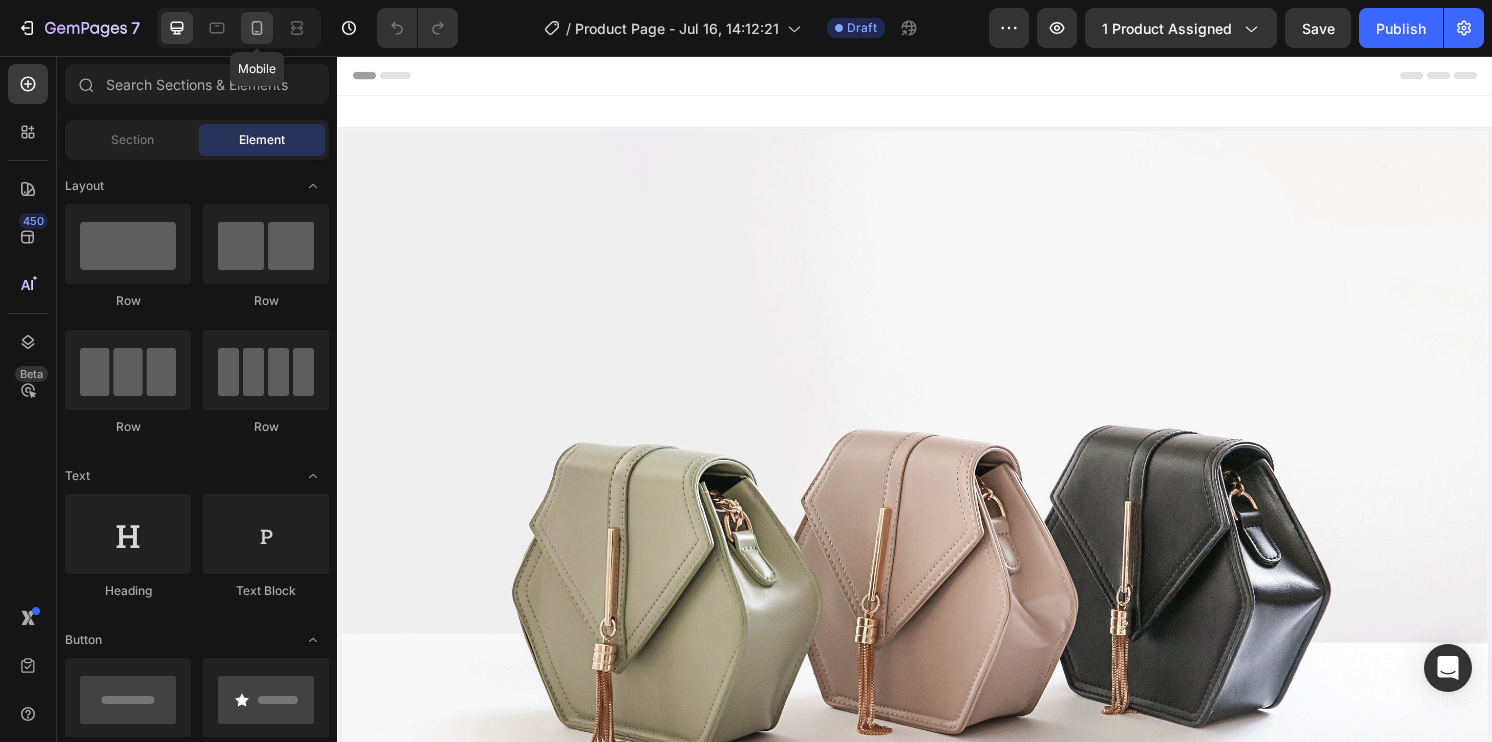 click 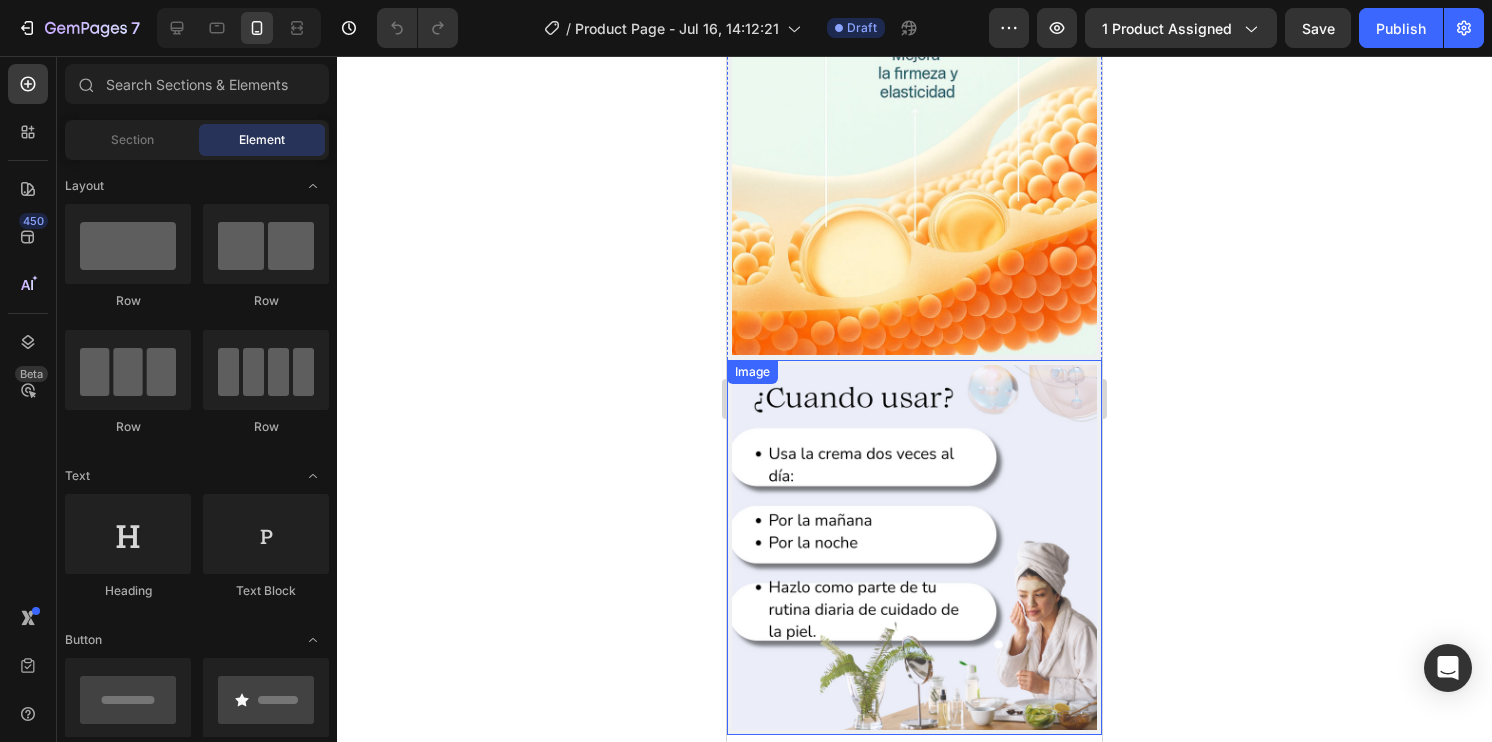 scroll, scrollTop: 2400, scrollLeft: 0, axis: vertical 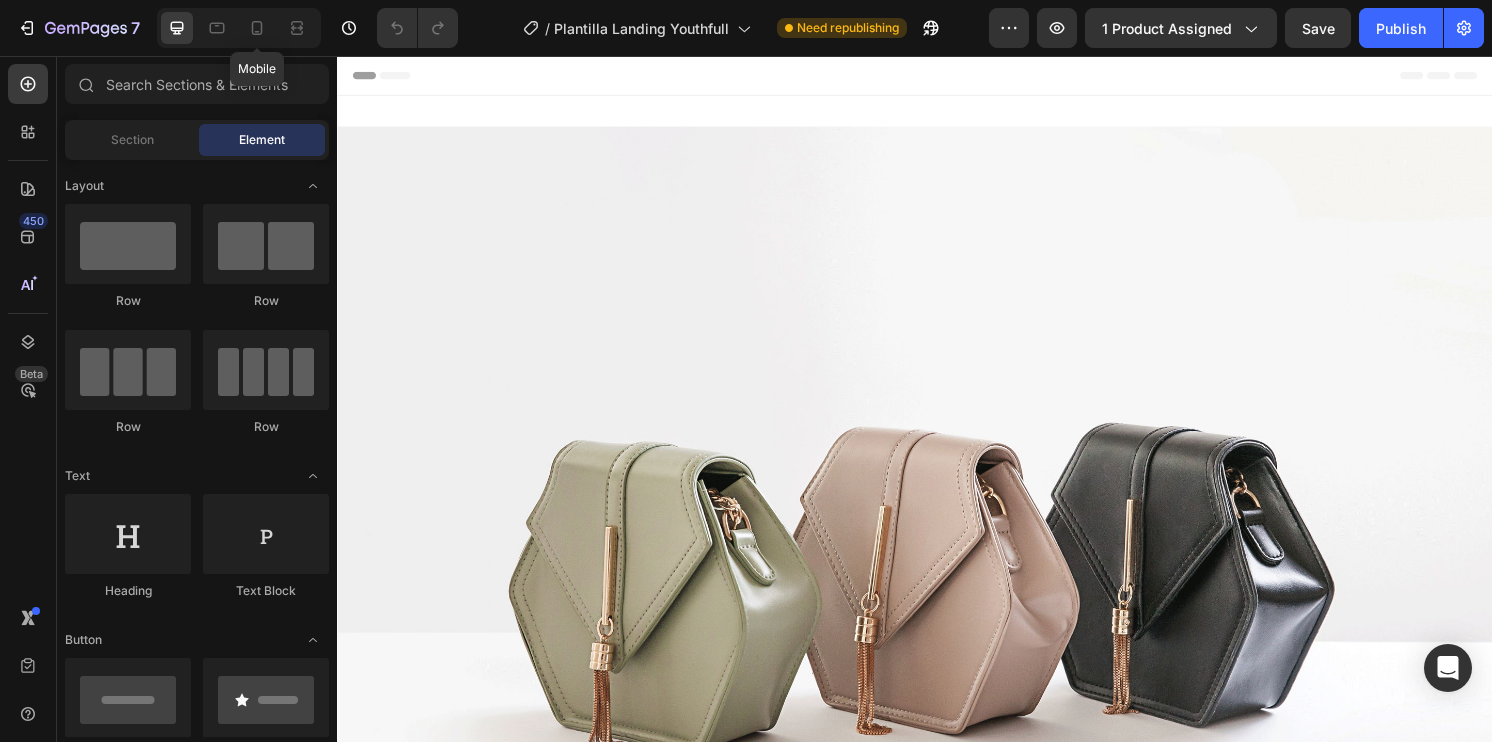 click on "Mobile" at bounding box center [239, 28] 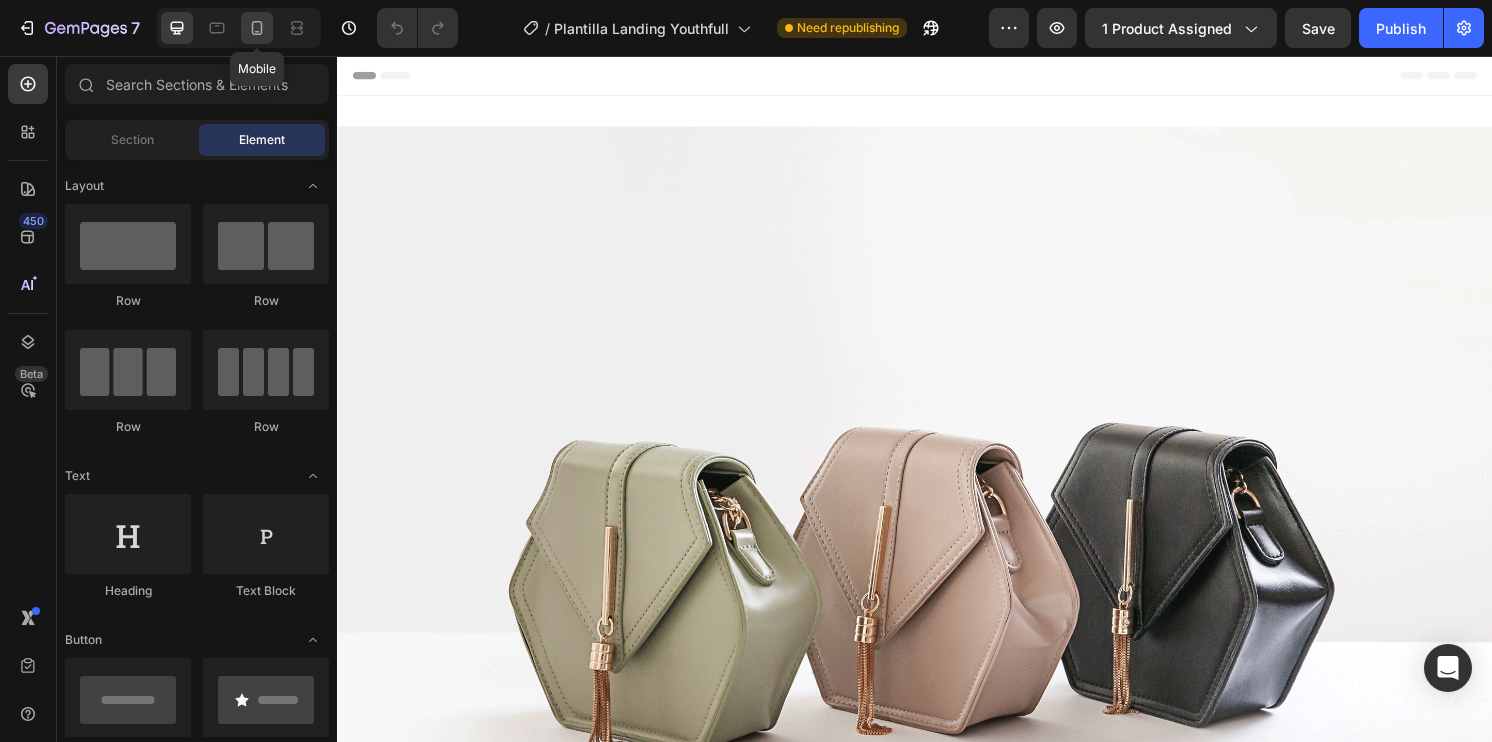 click 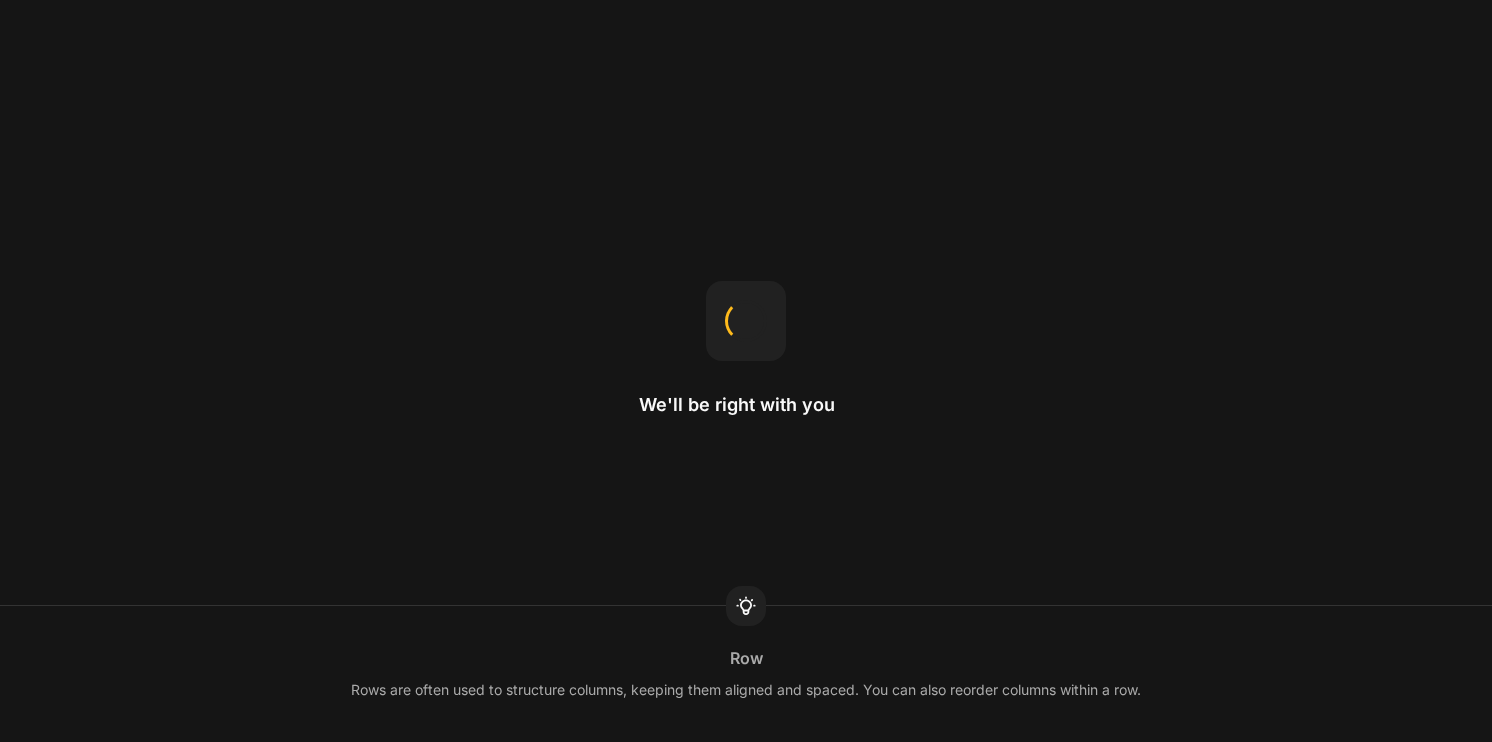 scroll, scrollTop: 0, scrollLeft: 0, axis: both 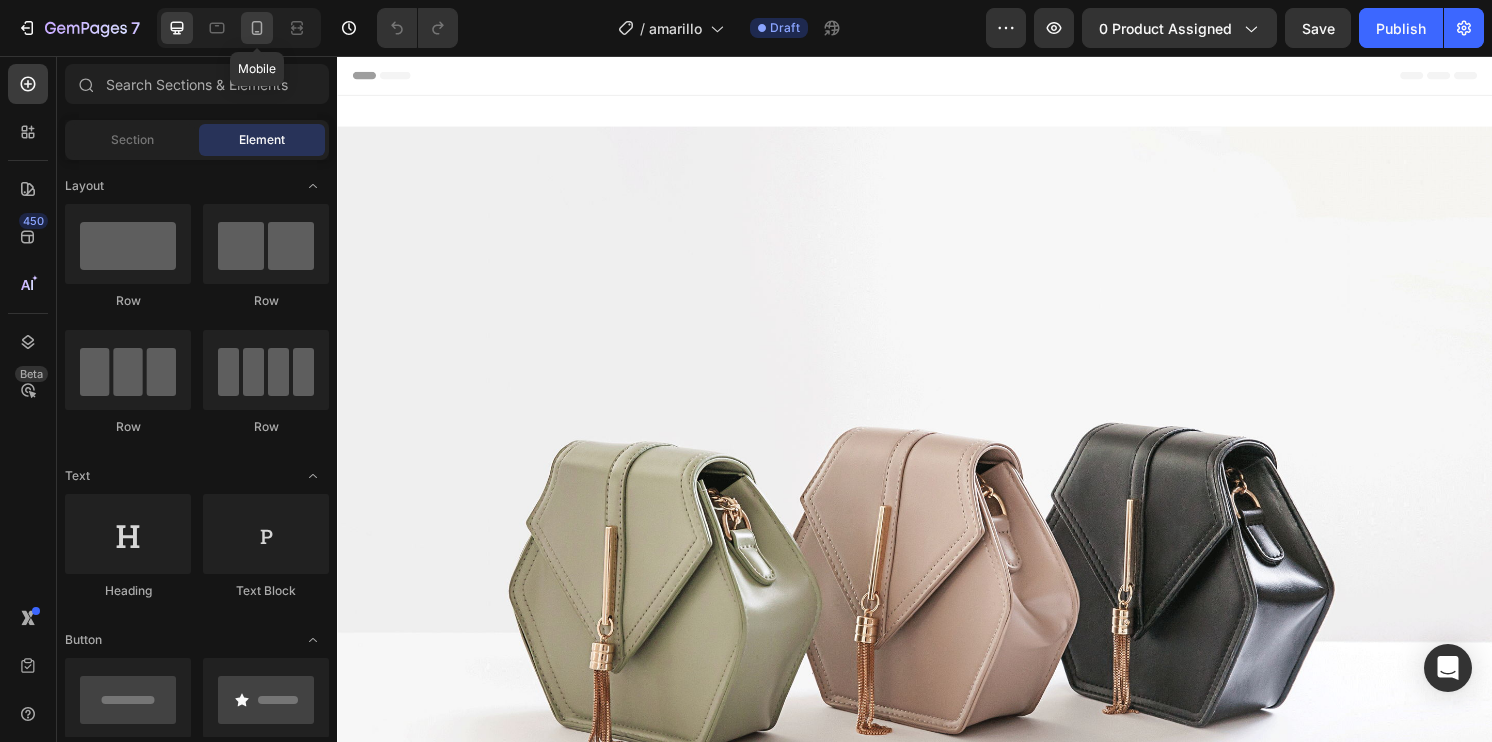 click 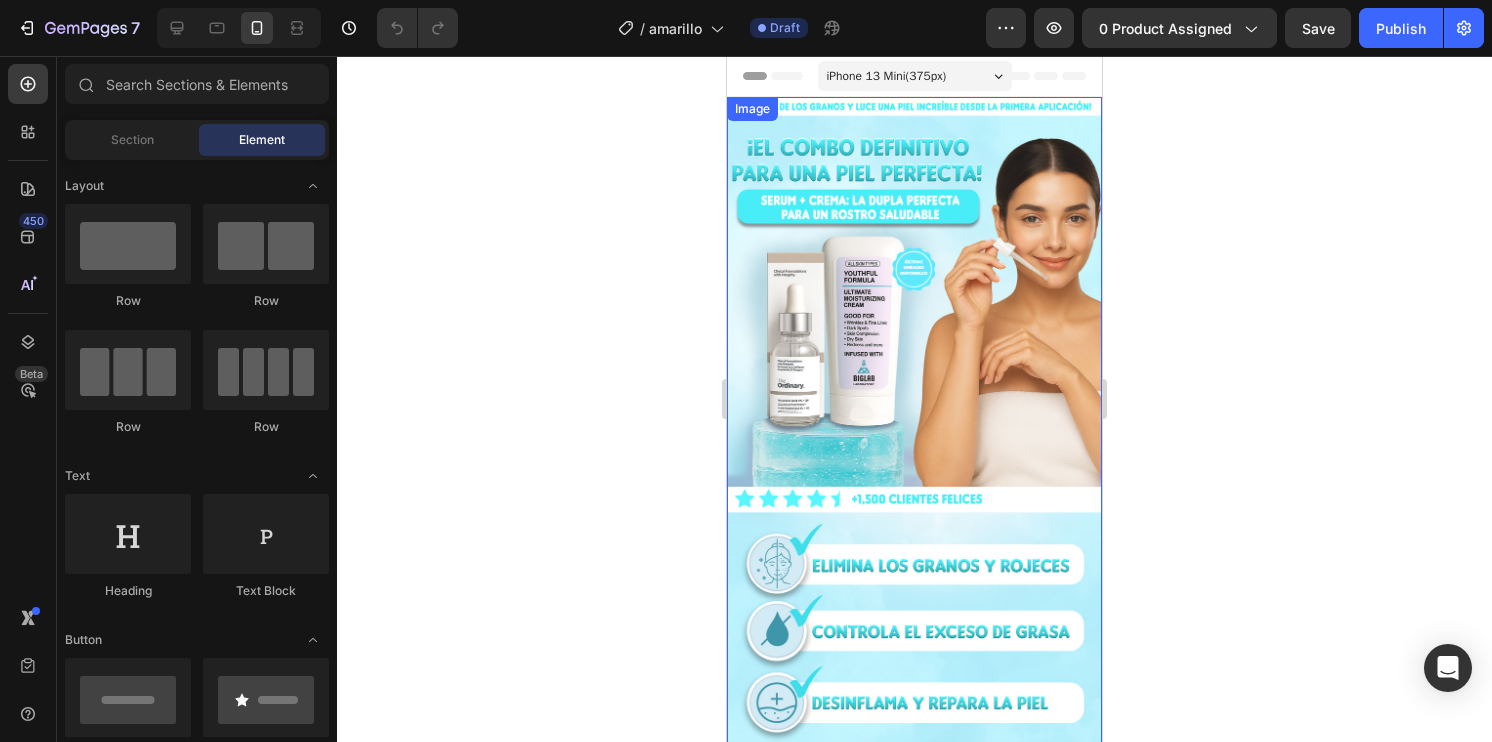click at bounding box center [914, 430] 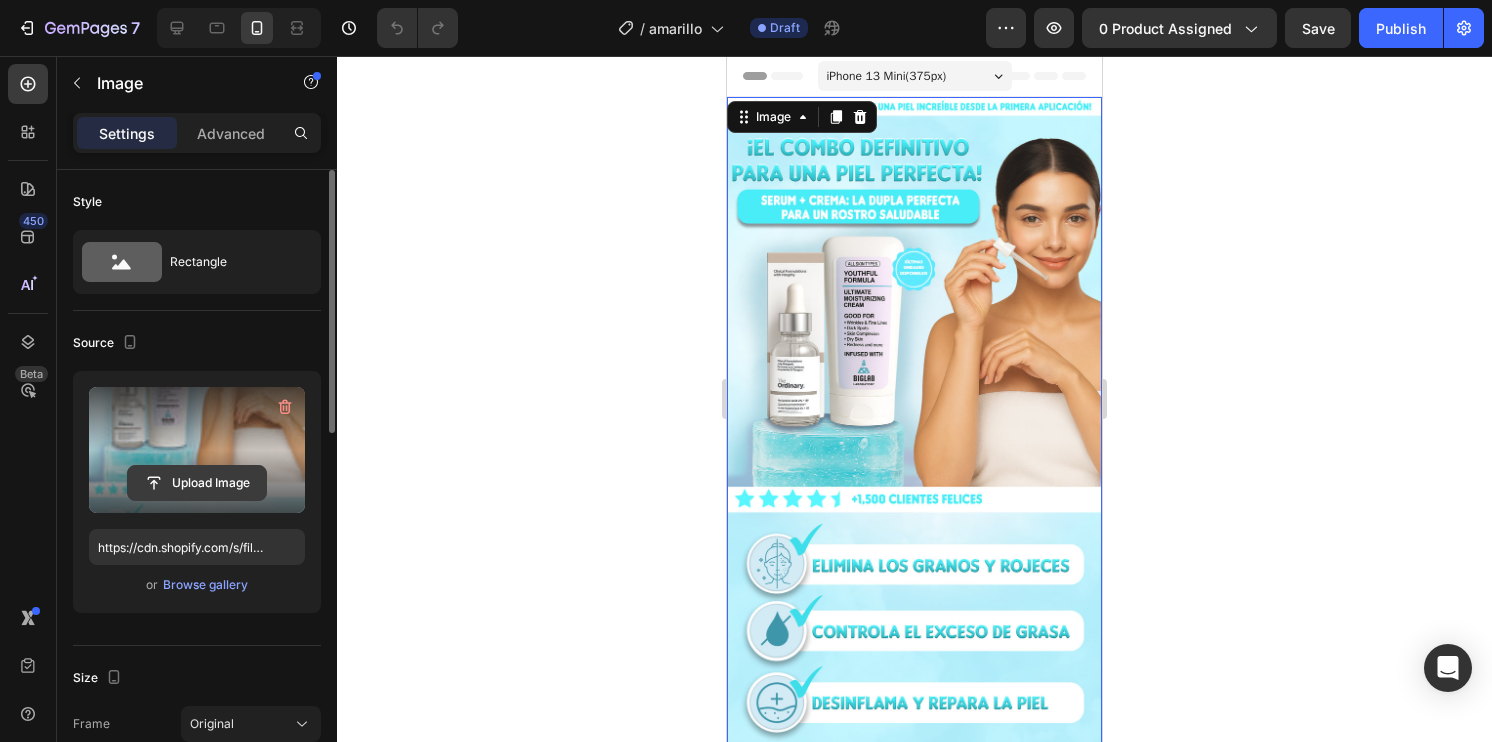 click 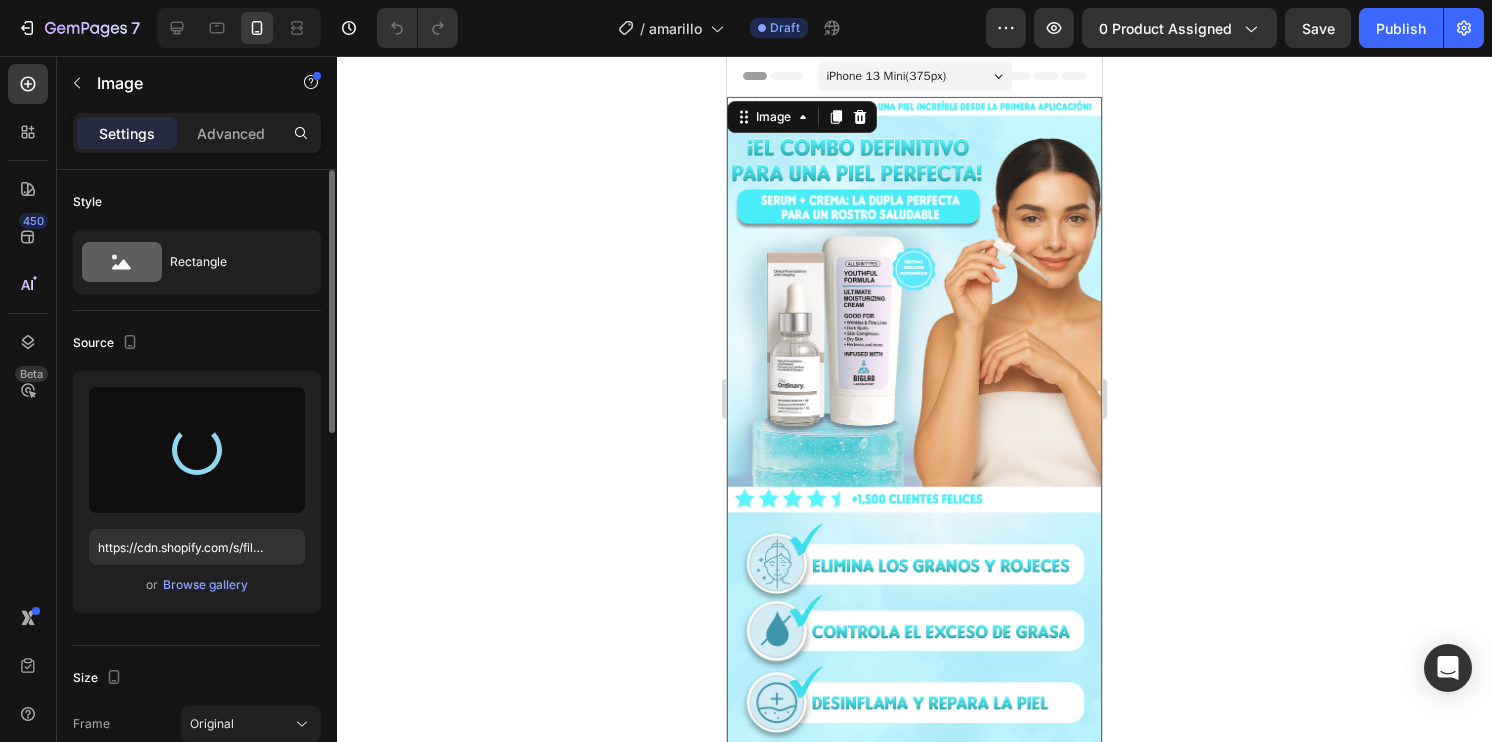 type on "https://cdn.shopify.com/s/files/1/0744/7950/1565/files/gempages_575031653676614431-d19fd57f-6ed3-415d-8f03-486f62218807.jpg" 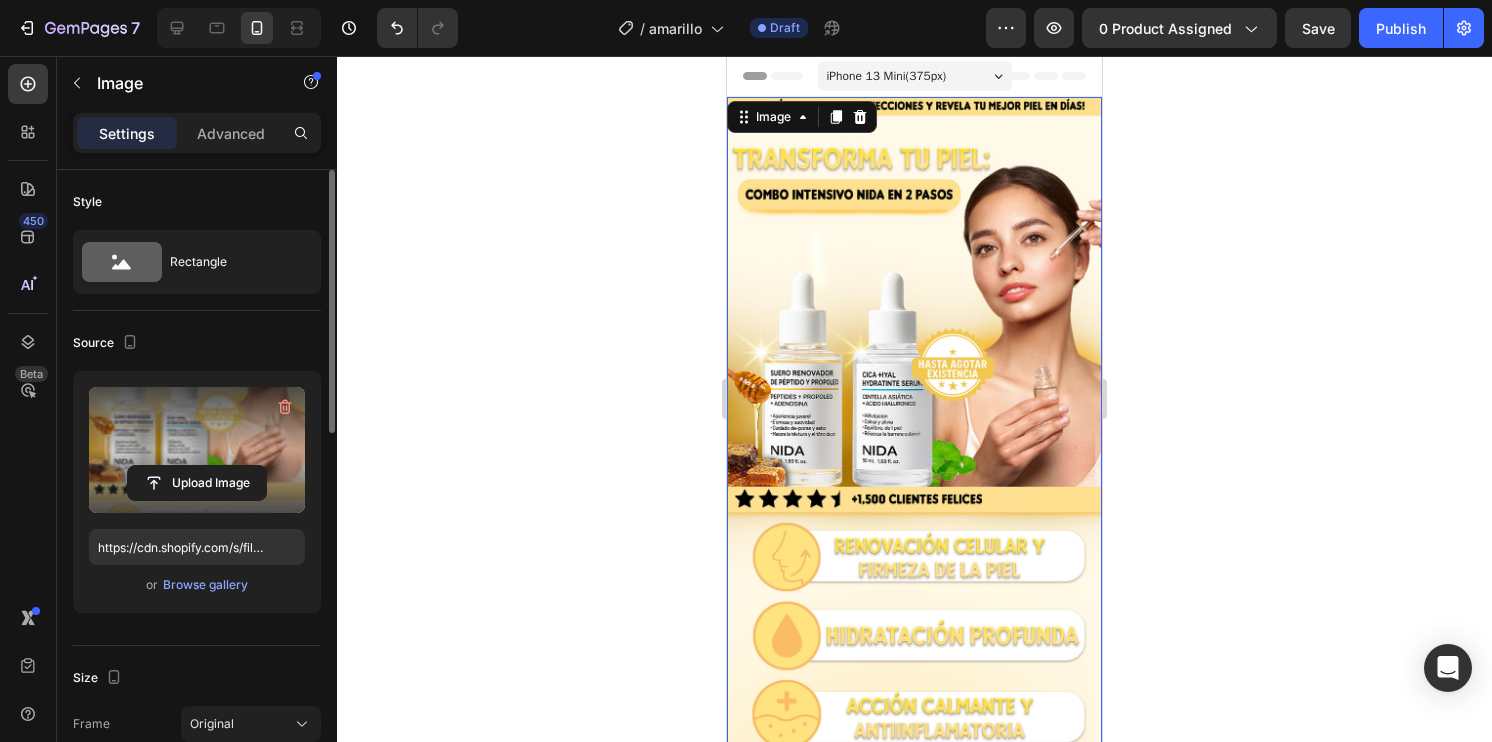 click 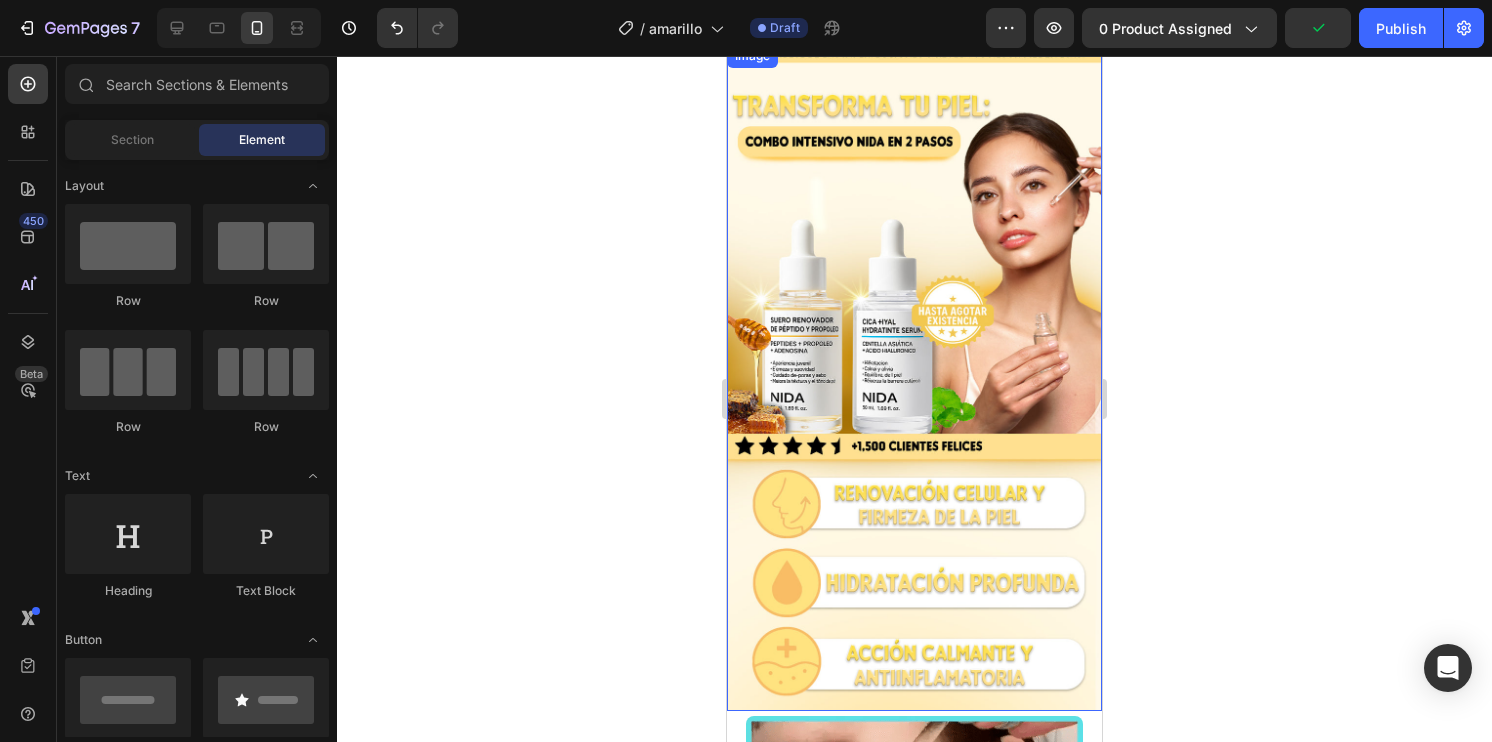 scroll, scrollTop: 0, scrollLeft: 0, axis: both 